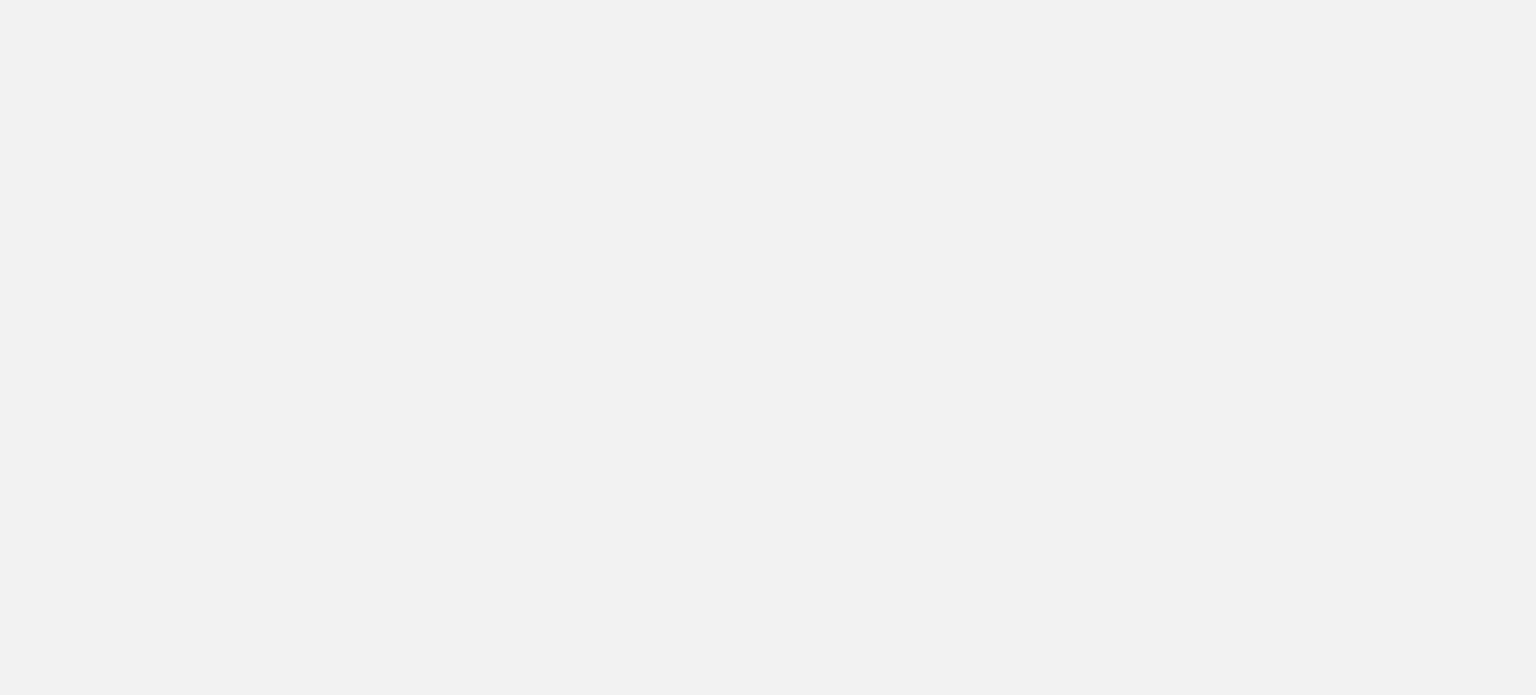 scroll, scrollTop: 0, scrollLeft: 0, axis: both 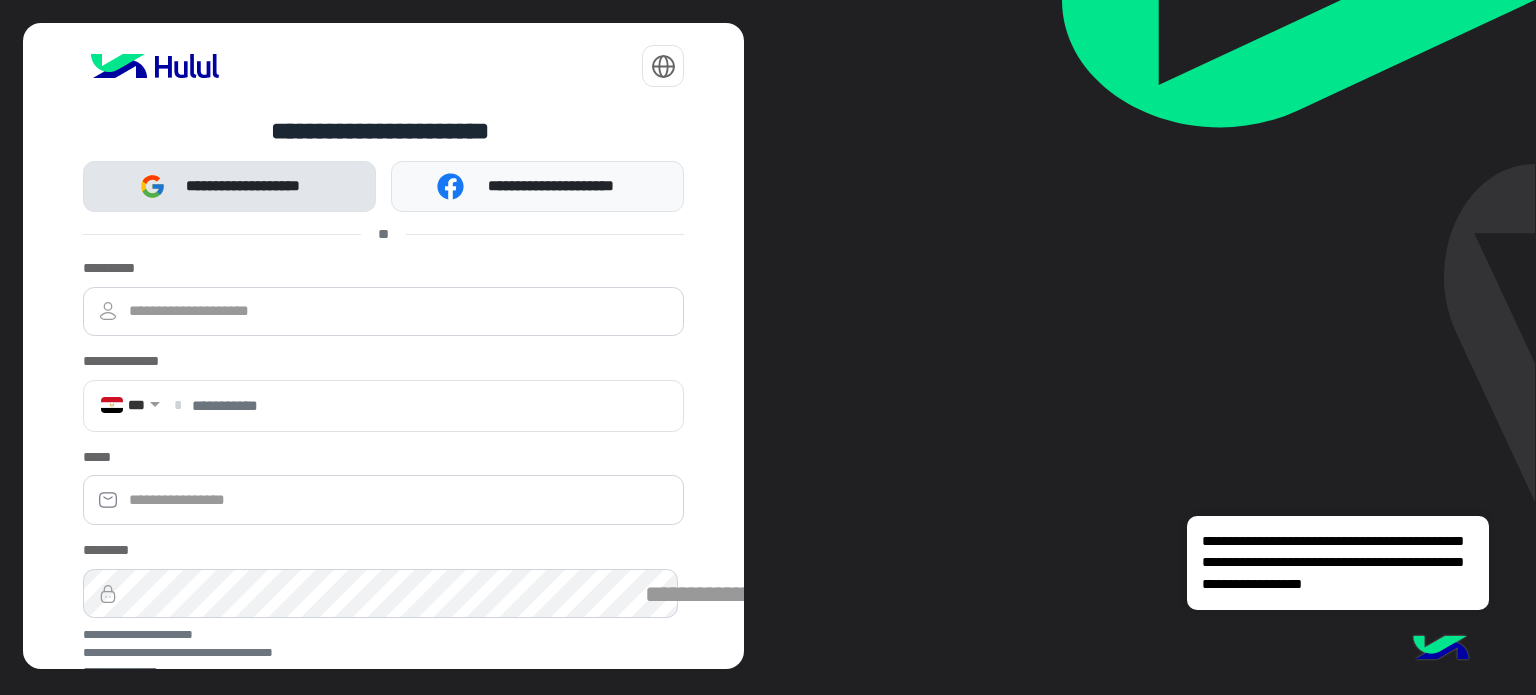 click on "**********" 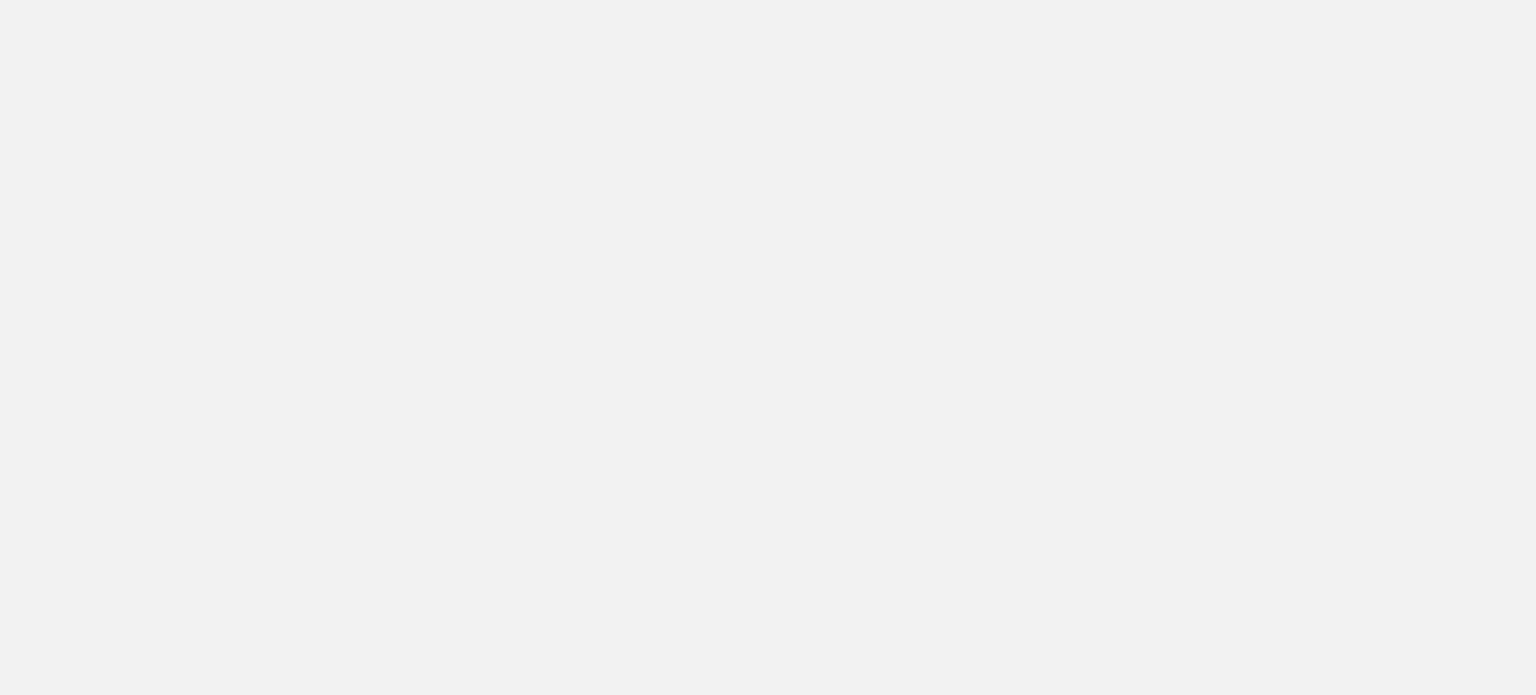 scroll, scrollTop: 0, scrollLeft: 0, axis: both 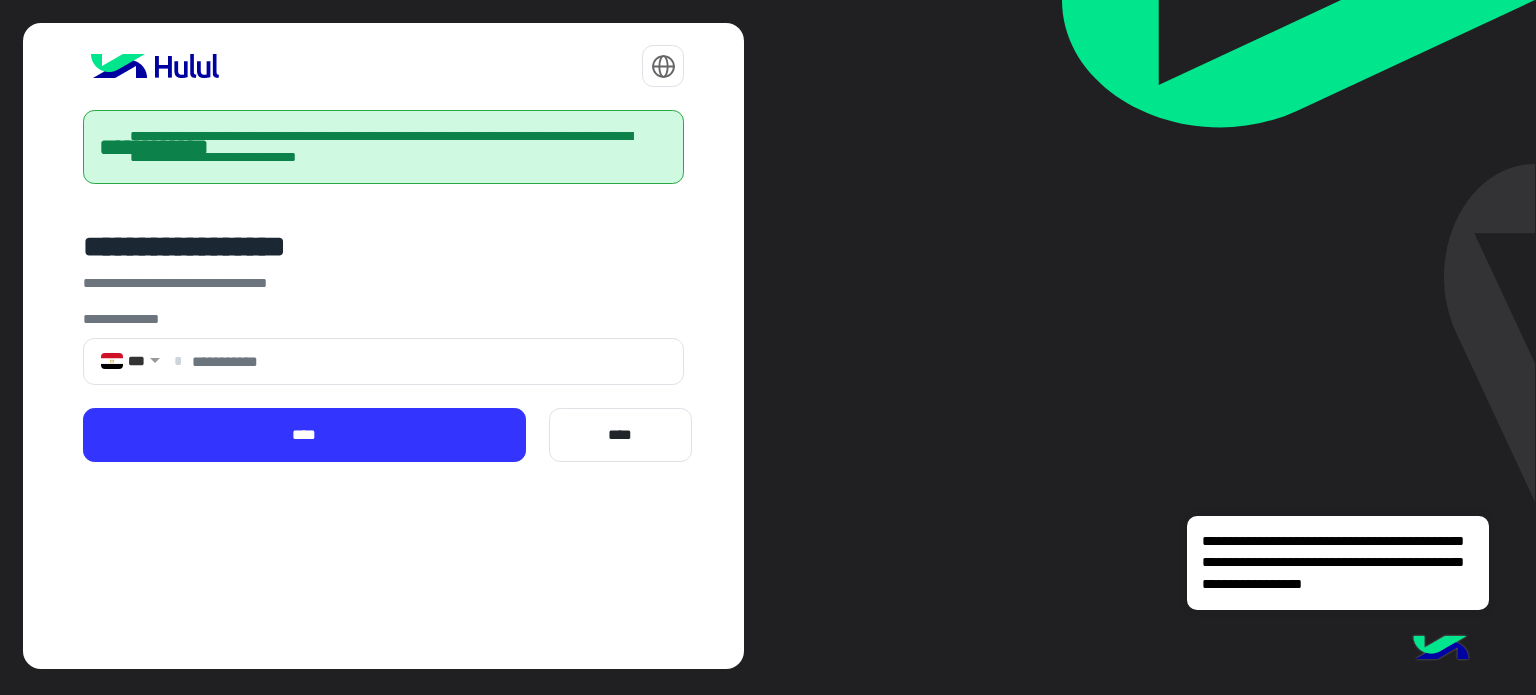 click on "****" 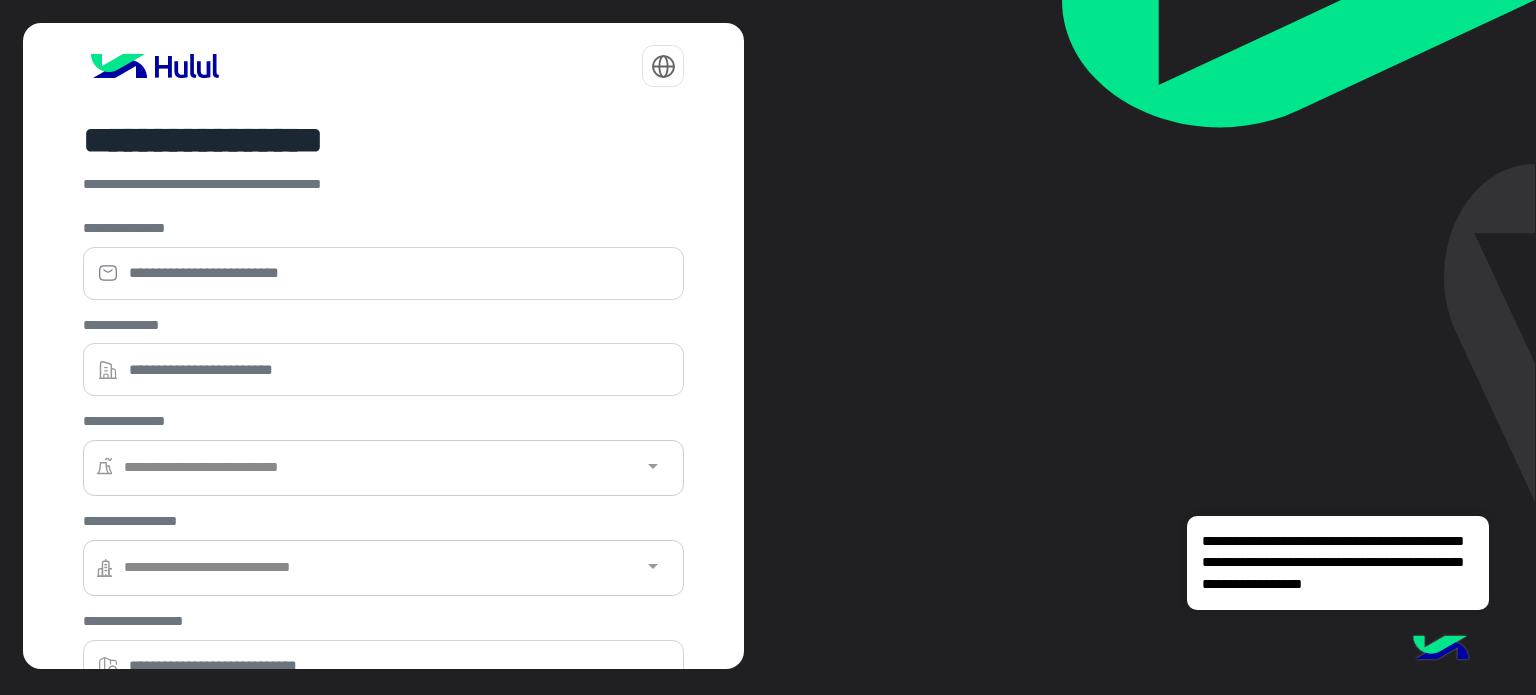 scroll, scrollTop: 149, scrollLeft: 0, axis: vertical 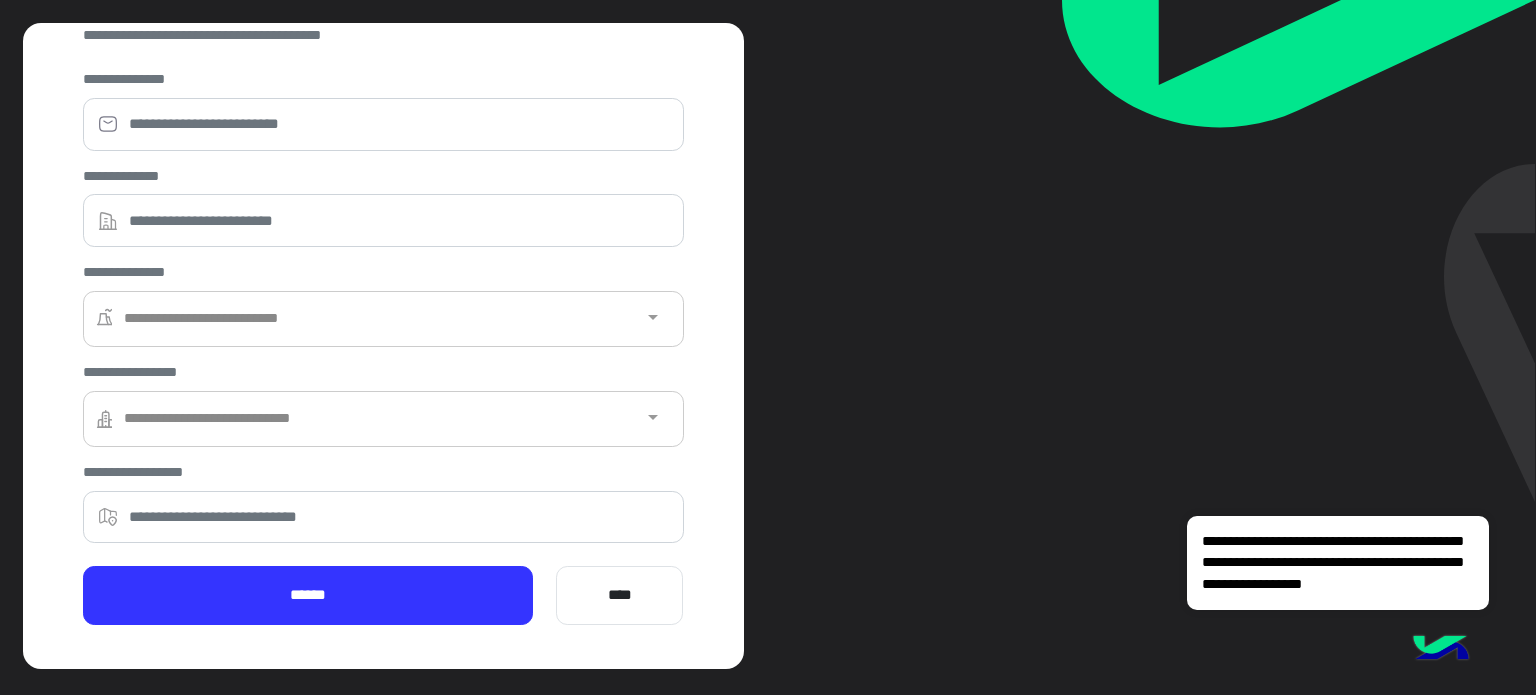 click on "****" 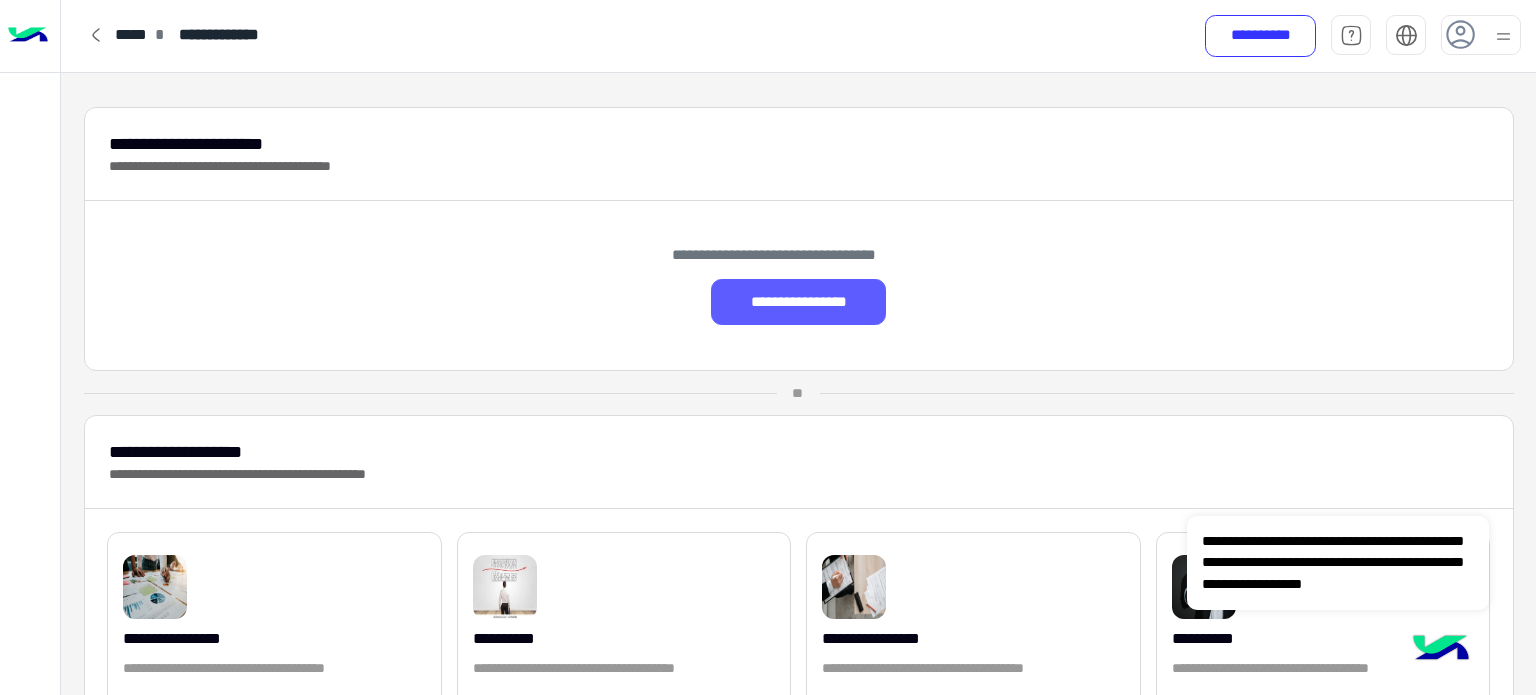 click on "**********" 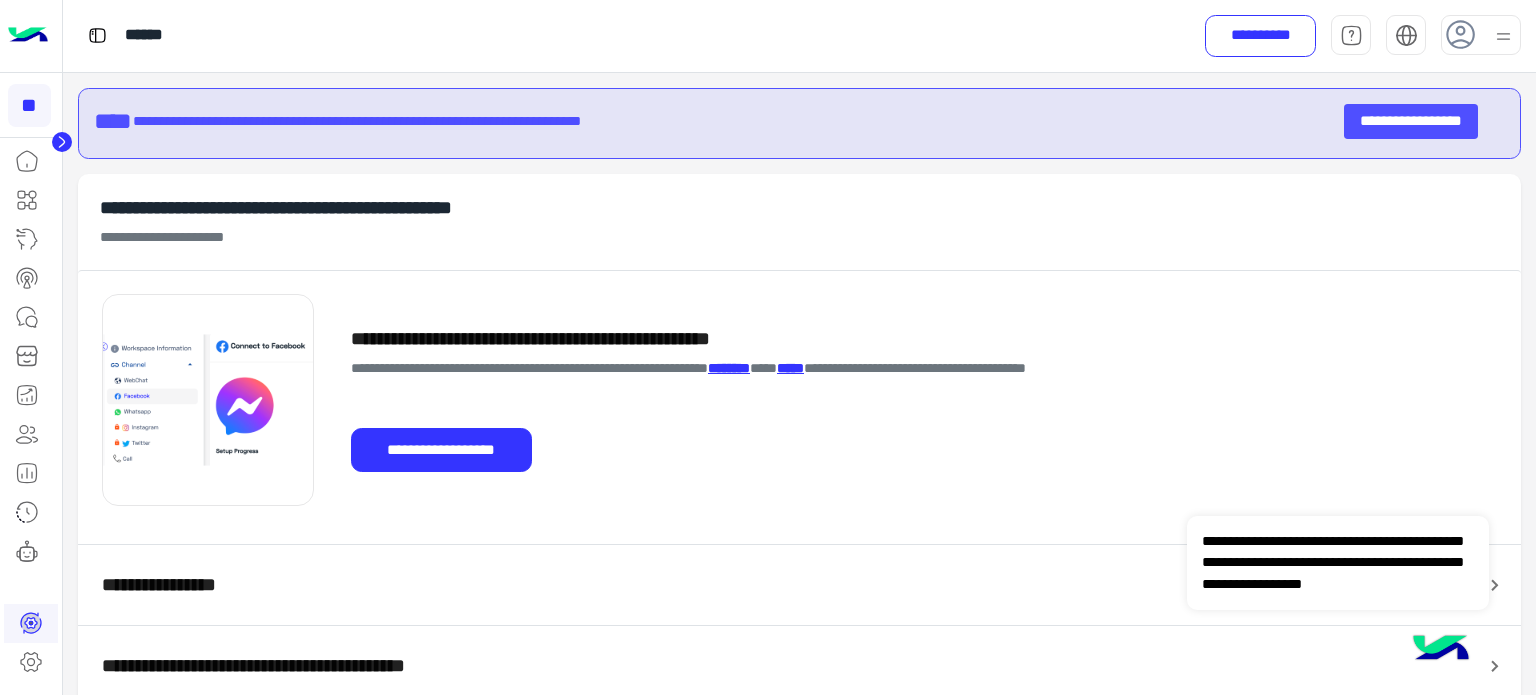 click on "**********" at bounding box center [1411, 122] 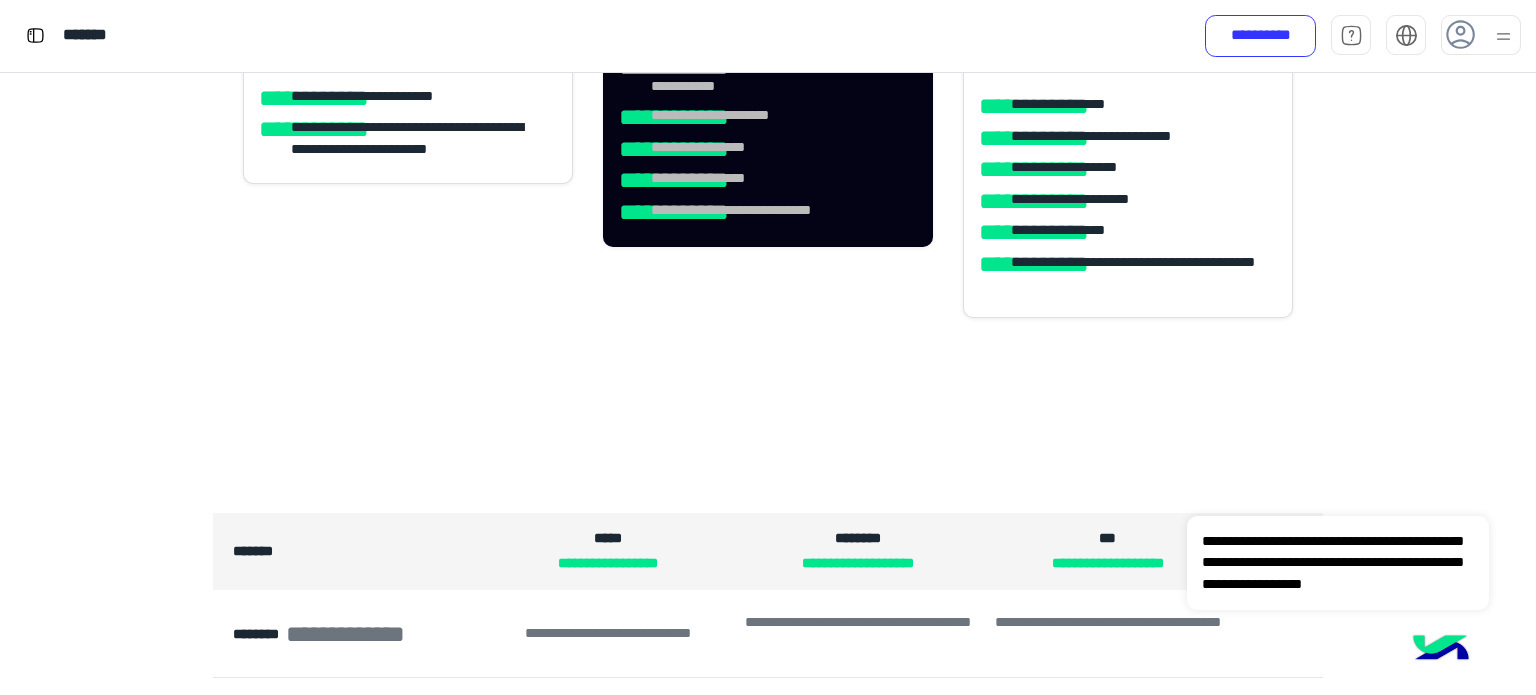 scroll, scrollTop: 959, scrollLeft: 0, axis: vertical 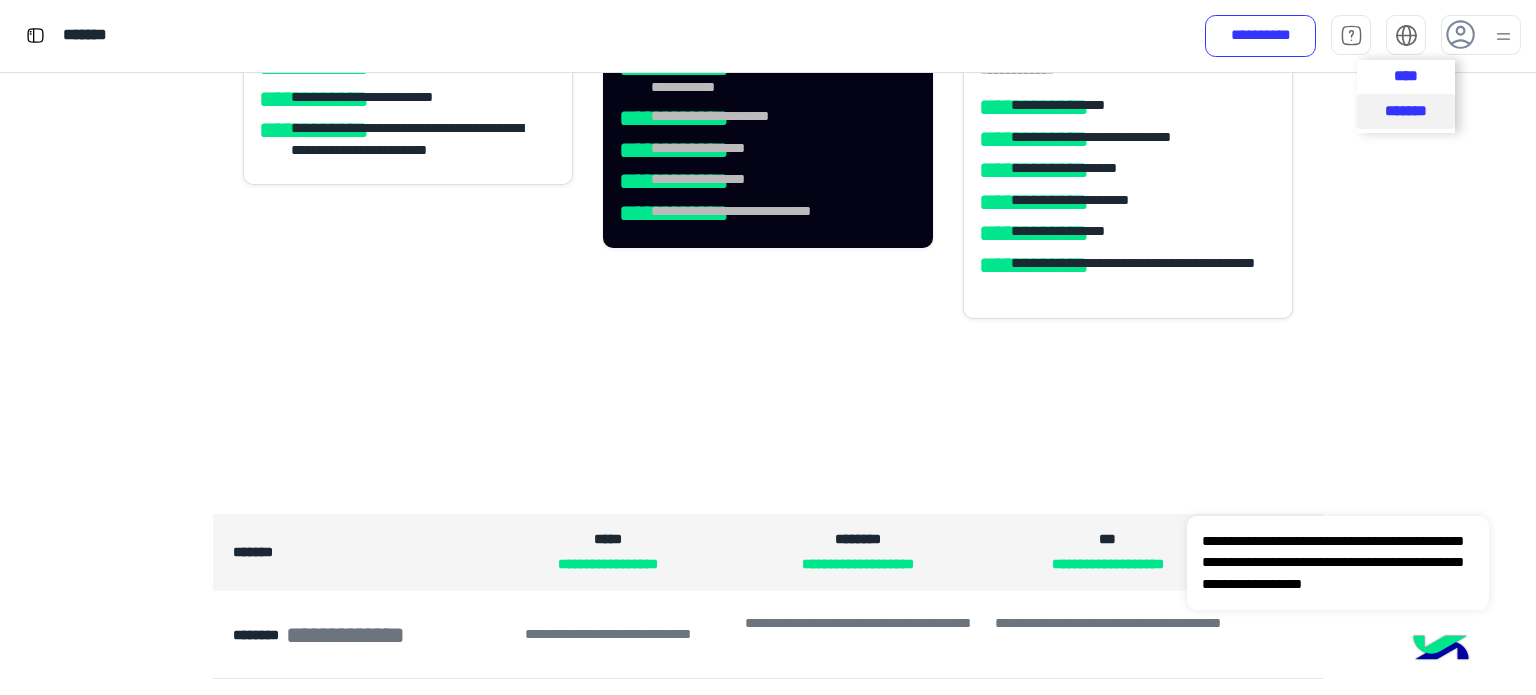 click on "****" at bounding box center [1406, 75] 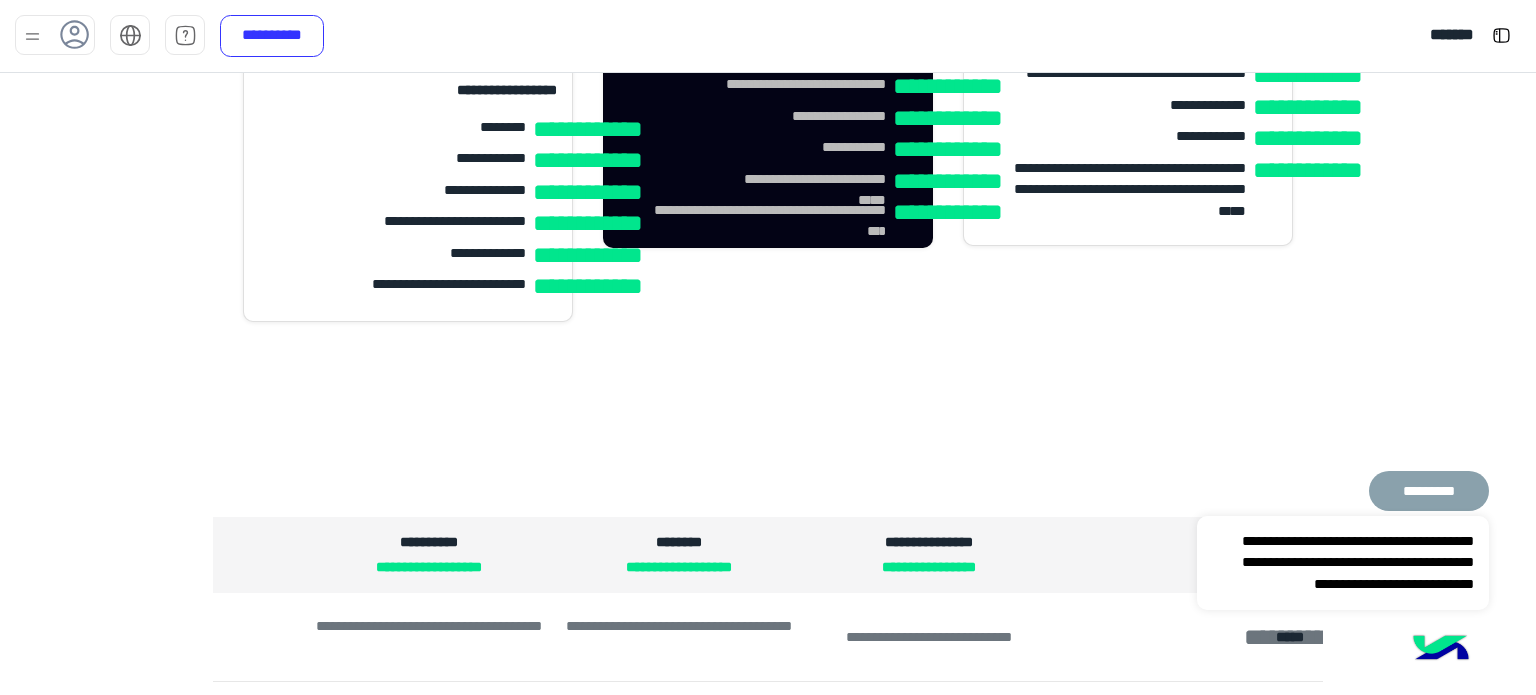 scroll, scrollTop: 1286, scrollLeft: 0, axis: vertical 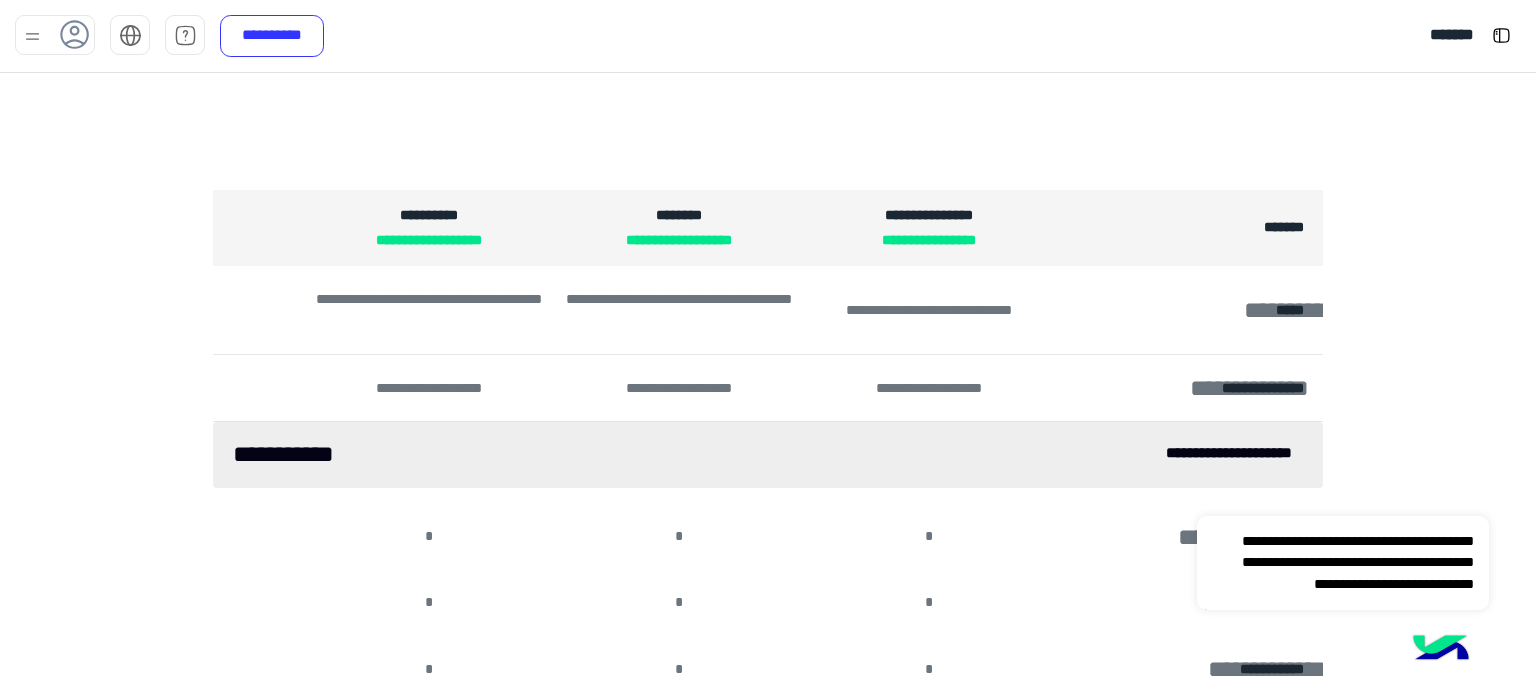 click on "*********" at bounding box center (1429, 491) 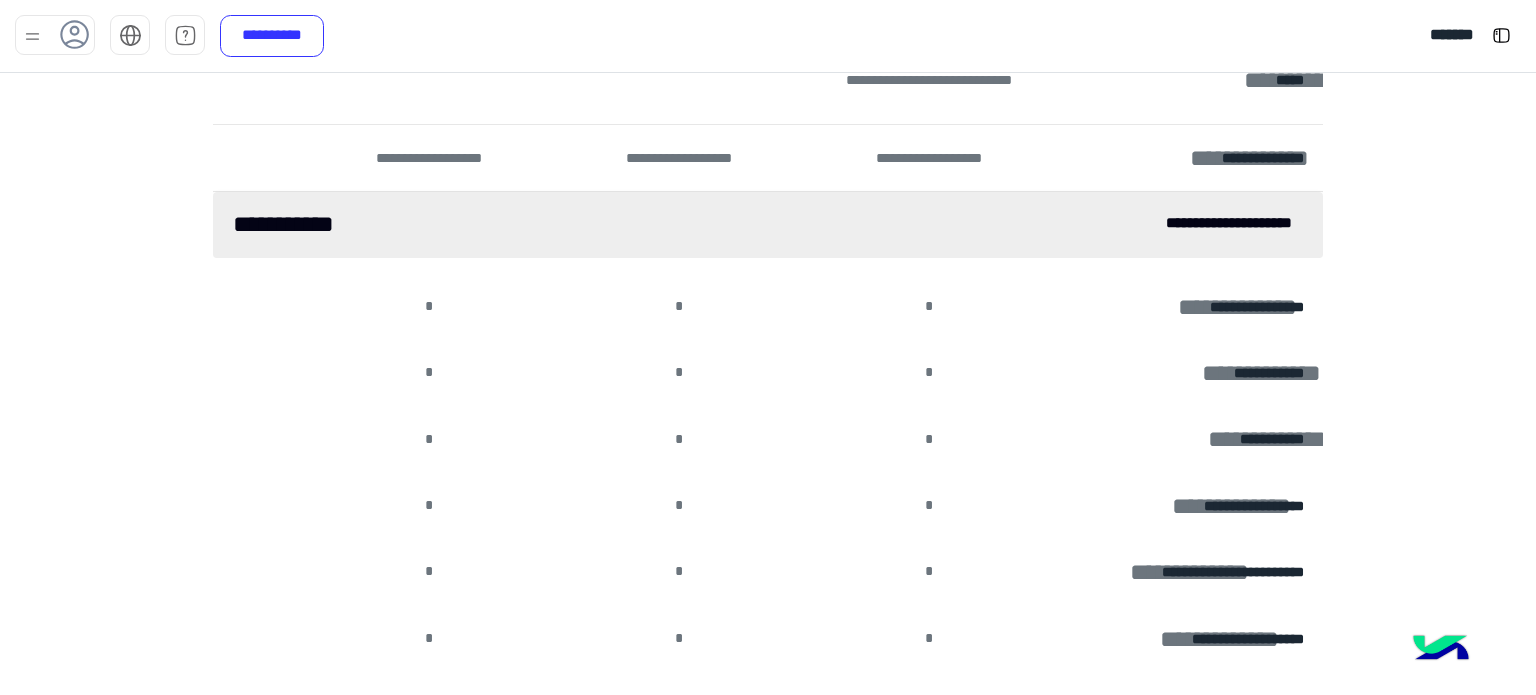 scroll, scrollTop: 1516, scrollLeft: 0, axis: vertical 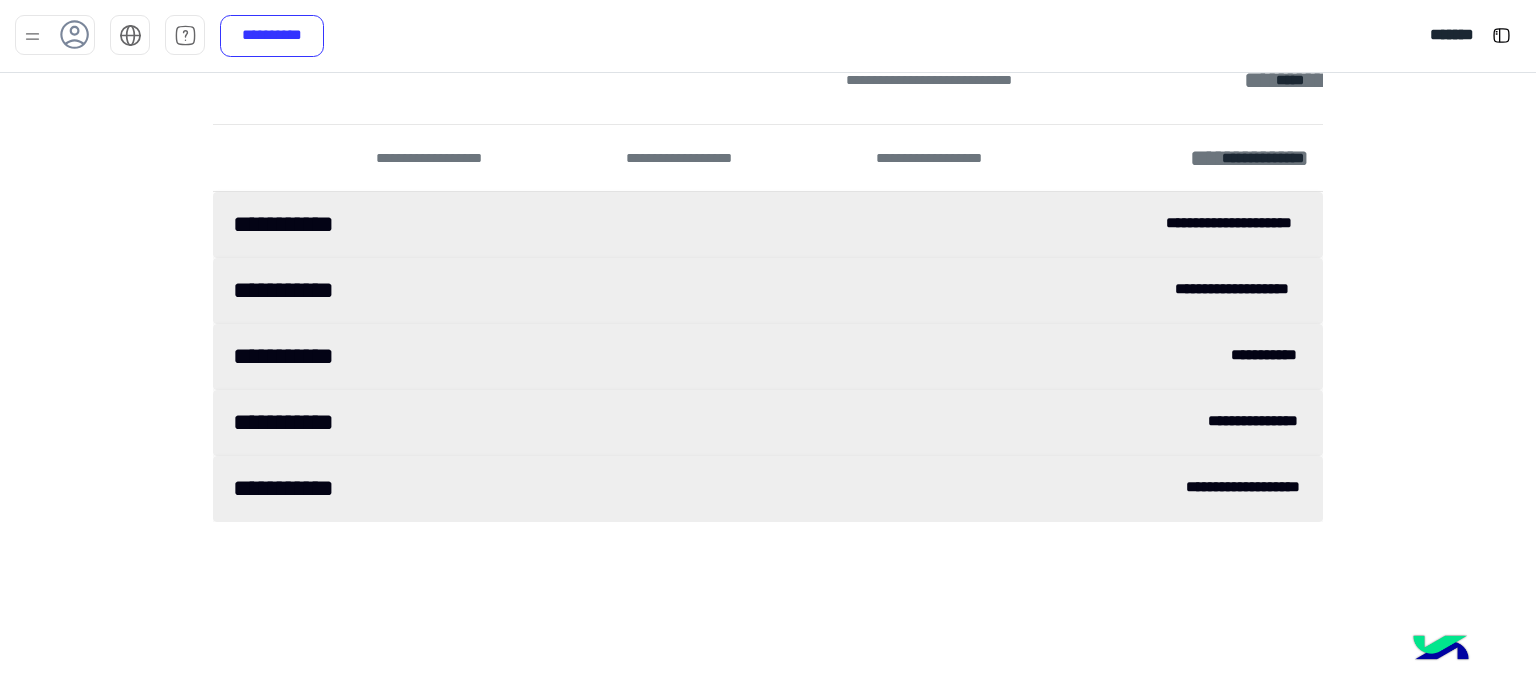 click on "**********" 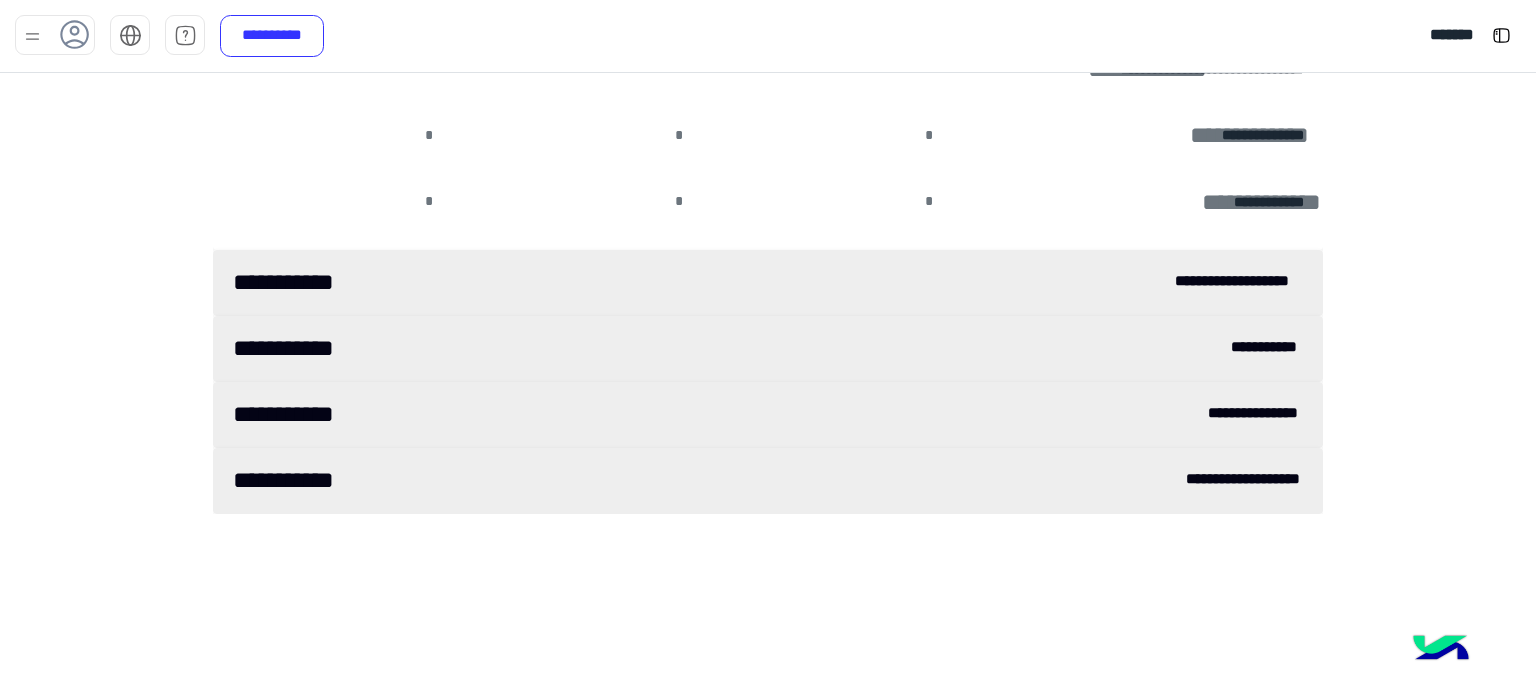 scroll, scrollTop: 2154, scrollLeft: 0, axis: vertical 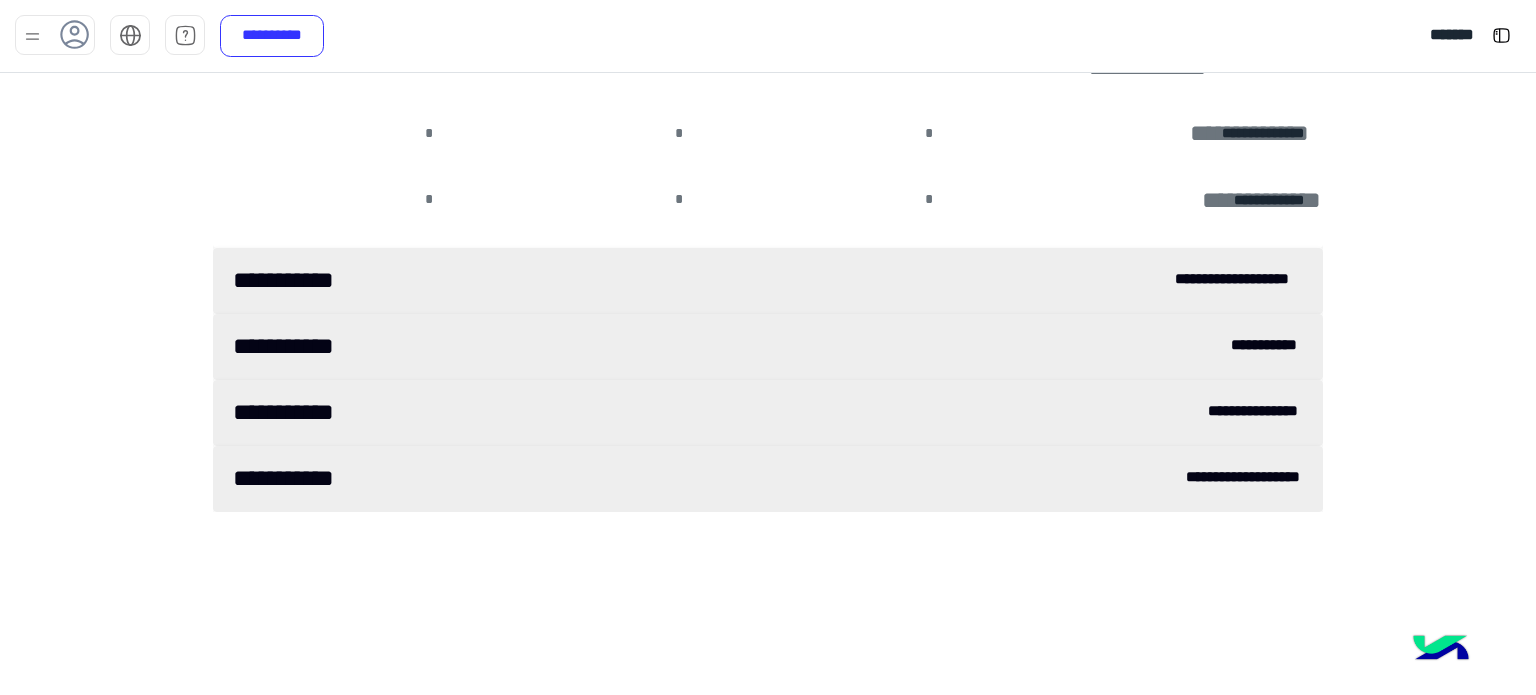 click on "**********" 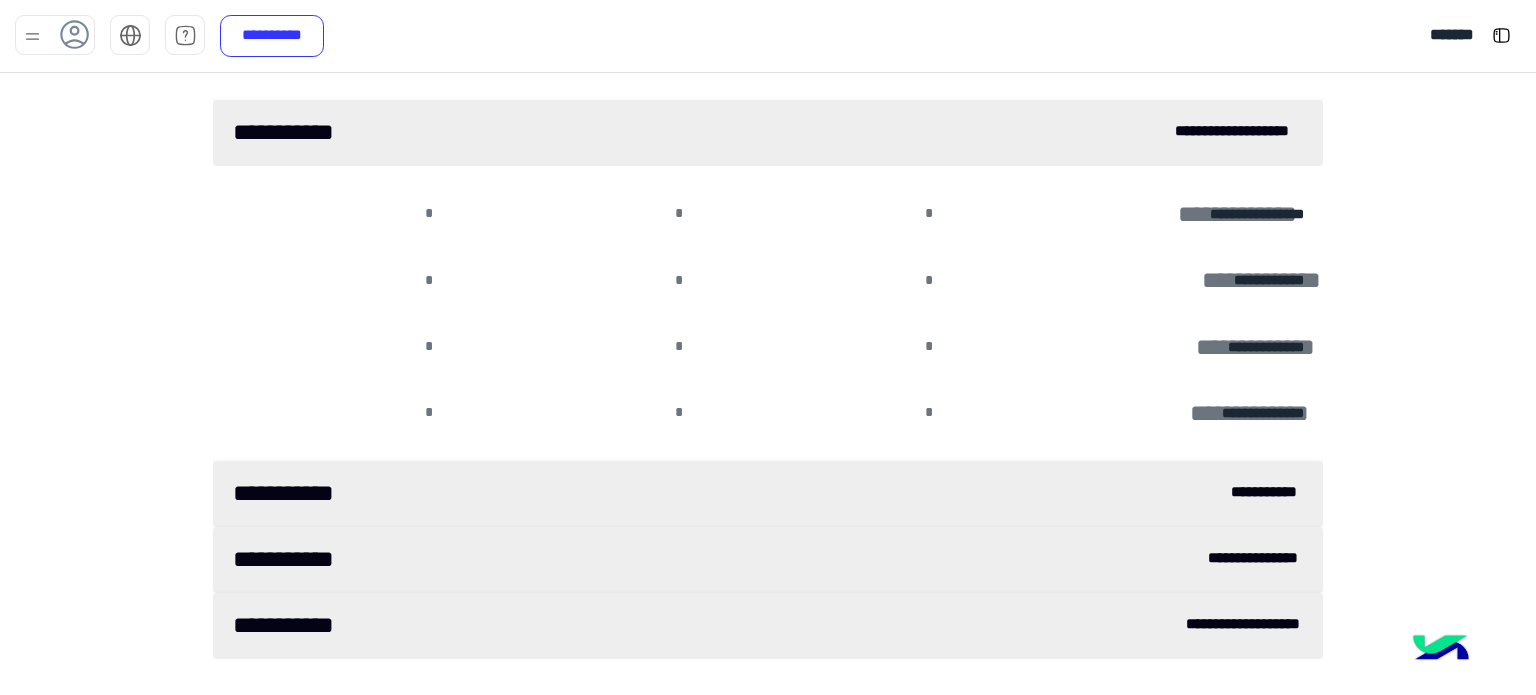 scroll, scrollTop: 2475, scrollLeft: 0, axis: vertical 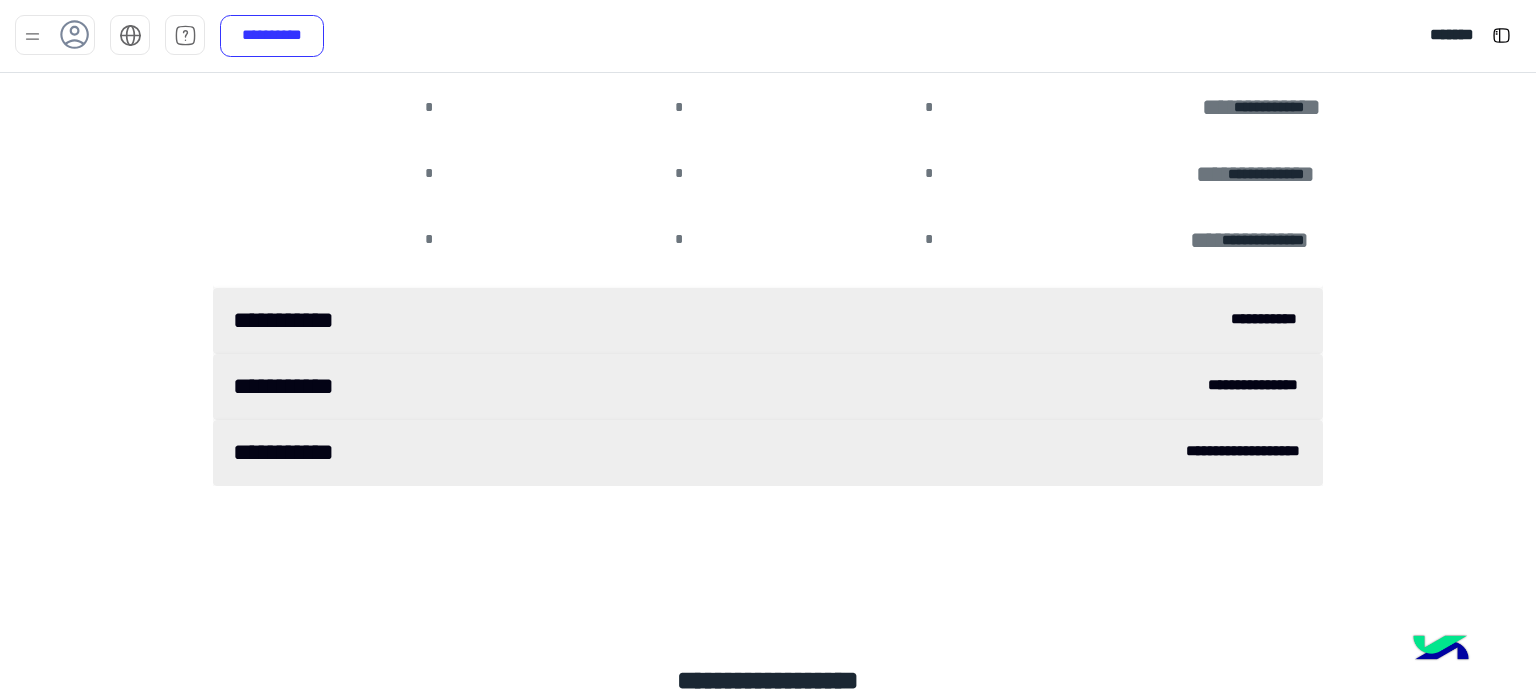 click on "**********" 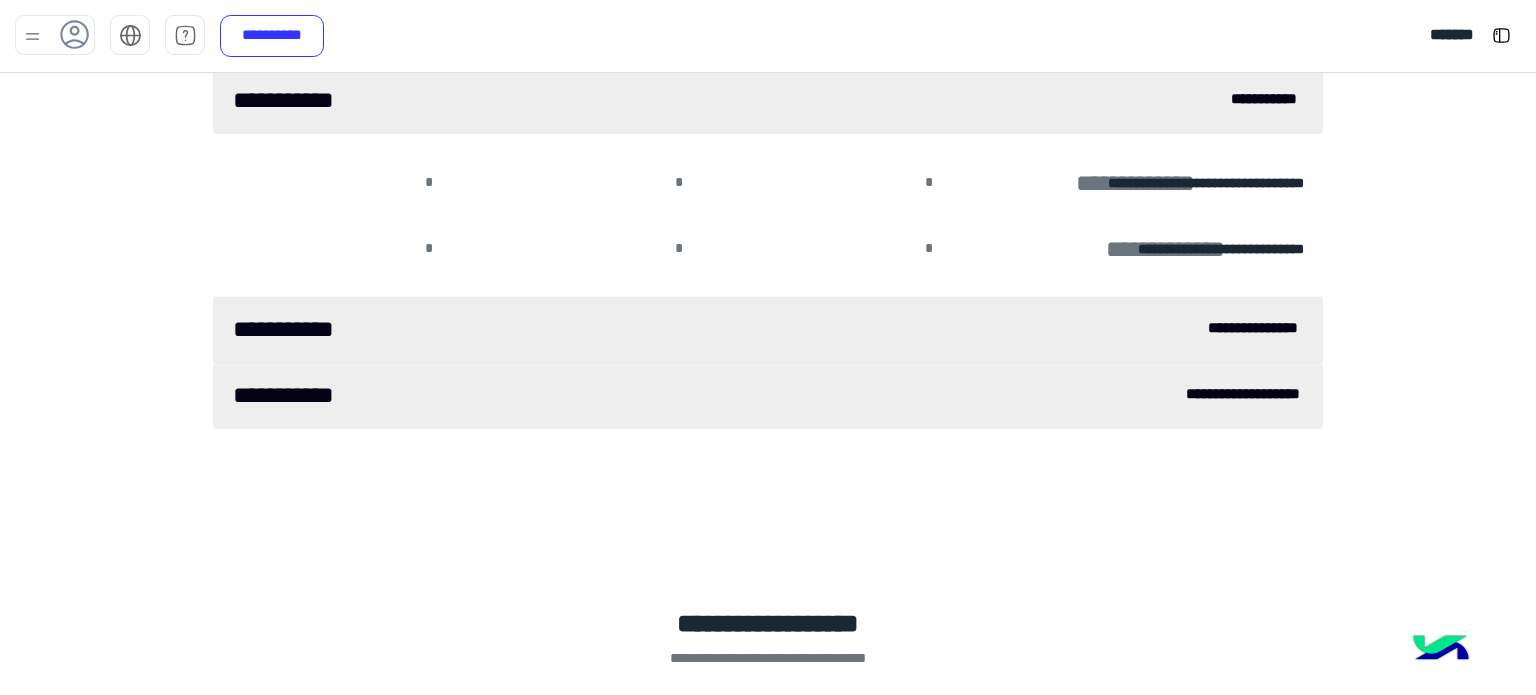 scroll, scrollTop: 2702, scrollLeft: 0, axis: vertical 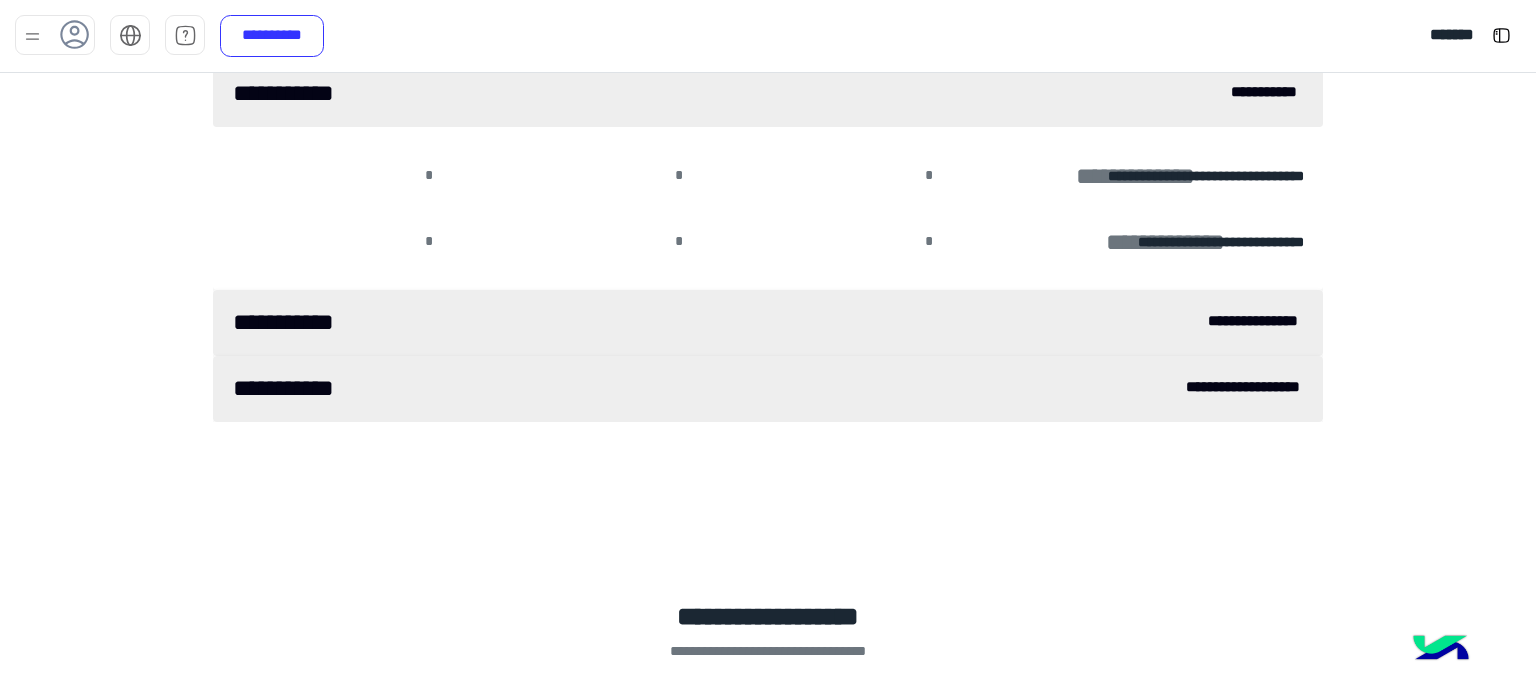 click on "**********" 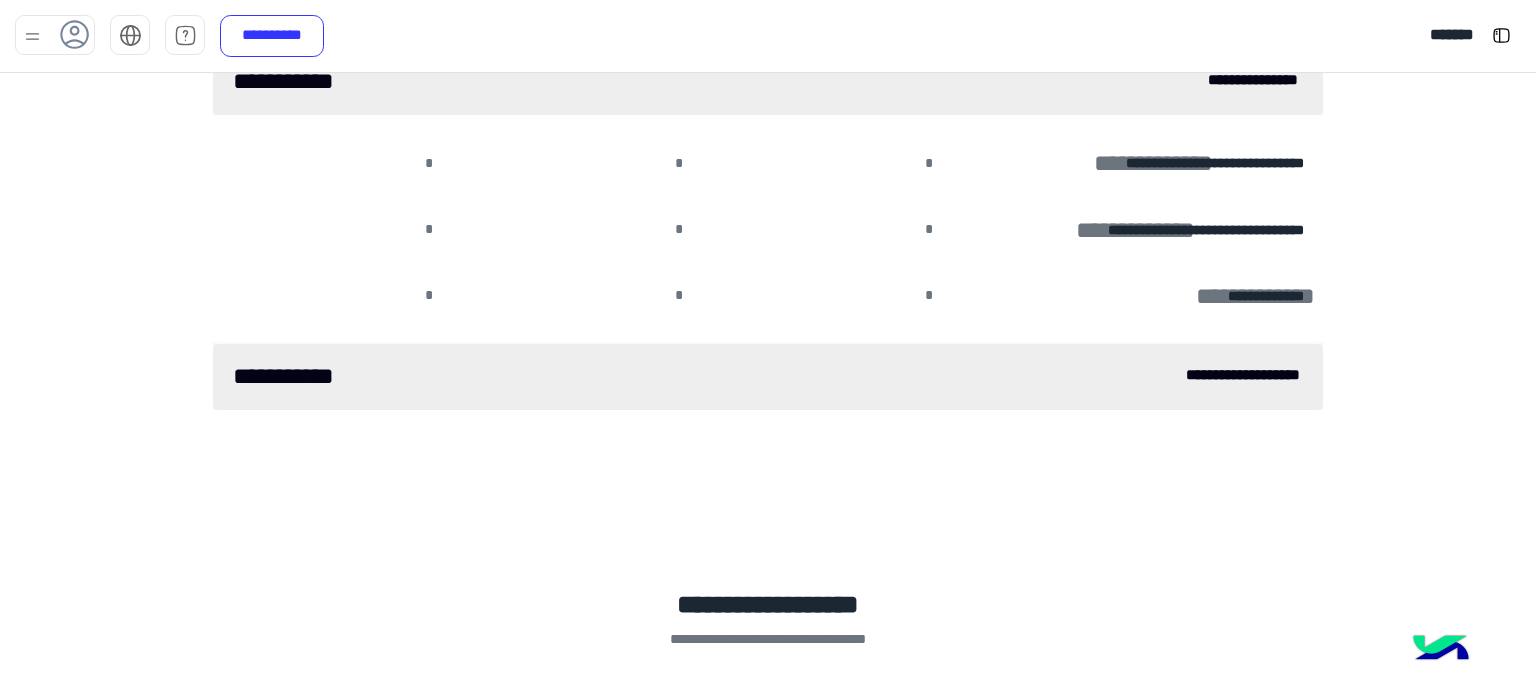 scroll, scrollTop: 2946, scrollLeft: 0, axis: vertical 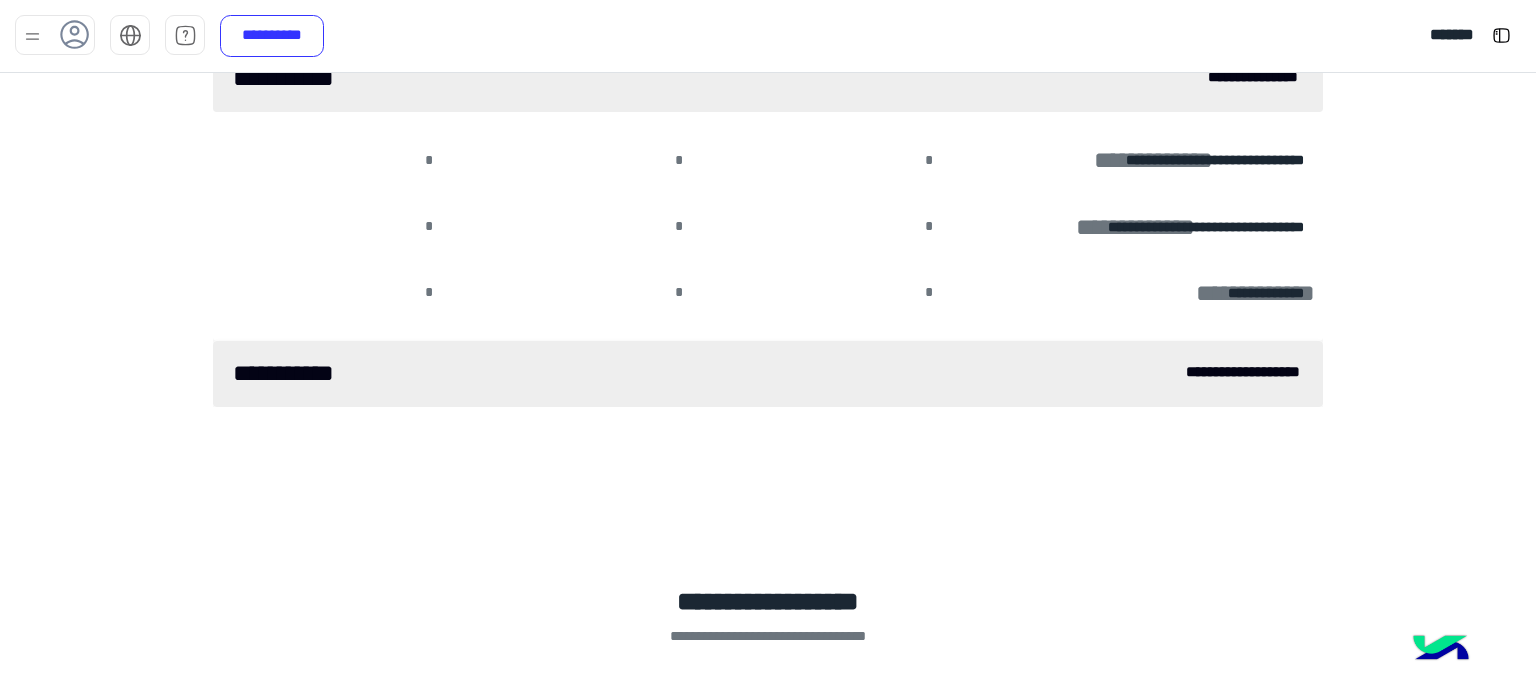 click on "**********" 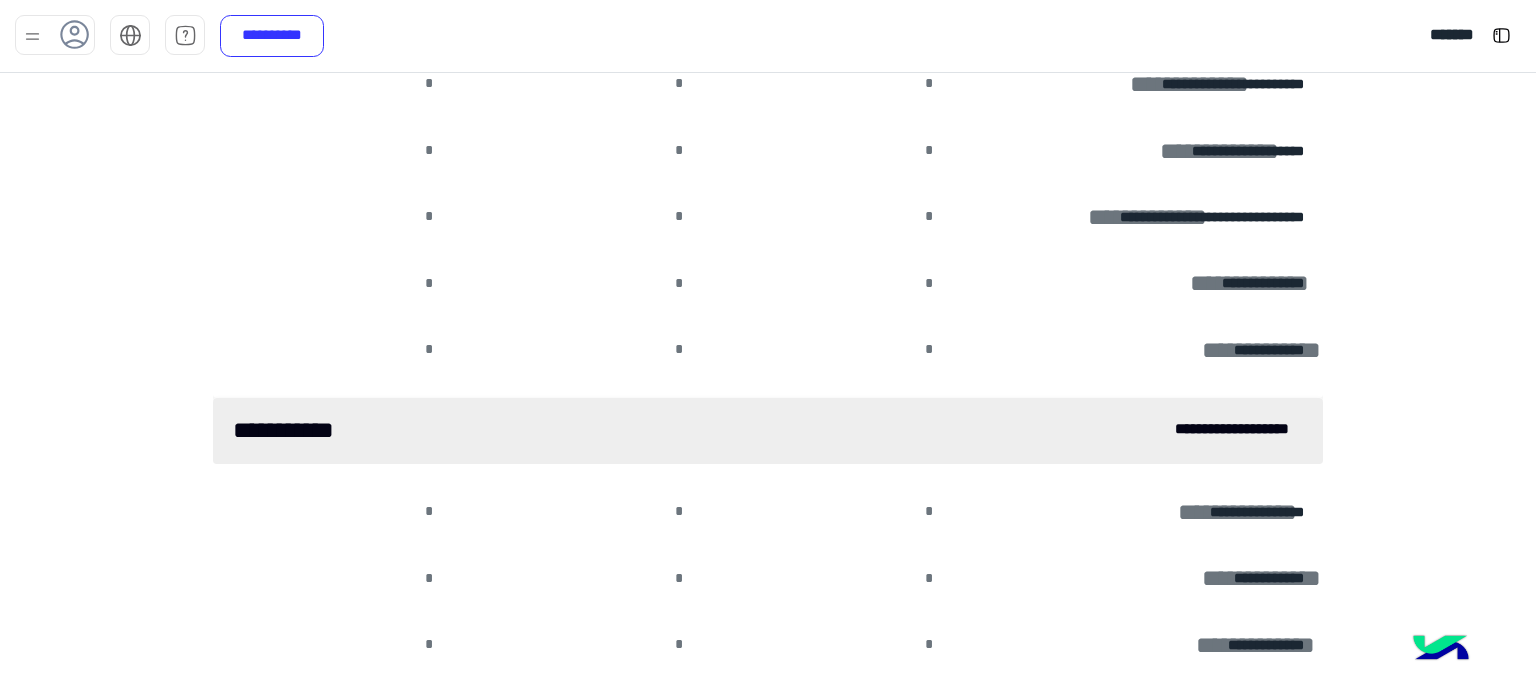 scroll, scrollTop: 1995, scrollLeft: 0, axis: vertical 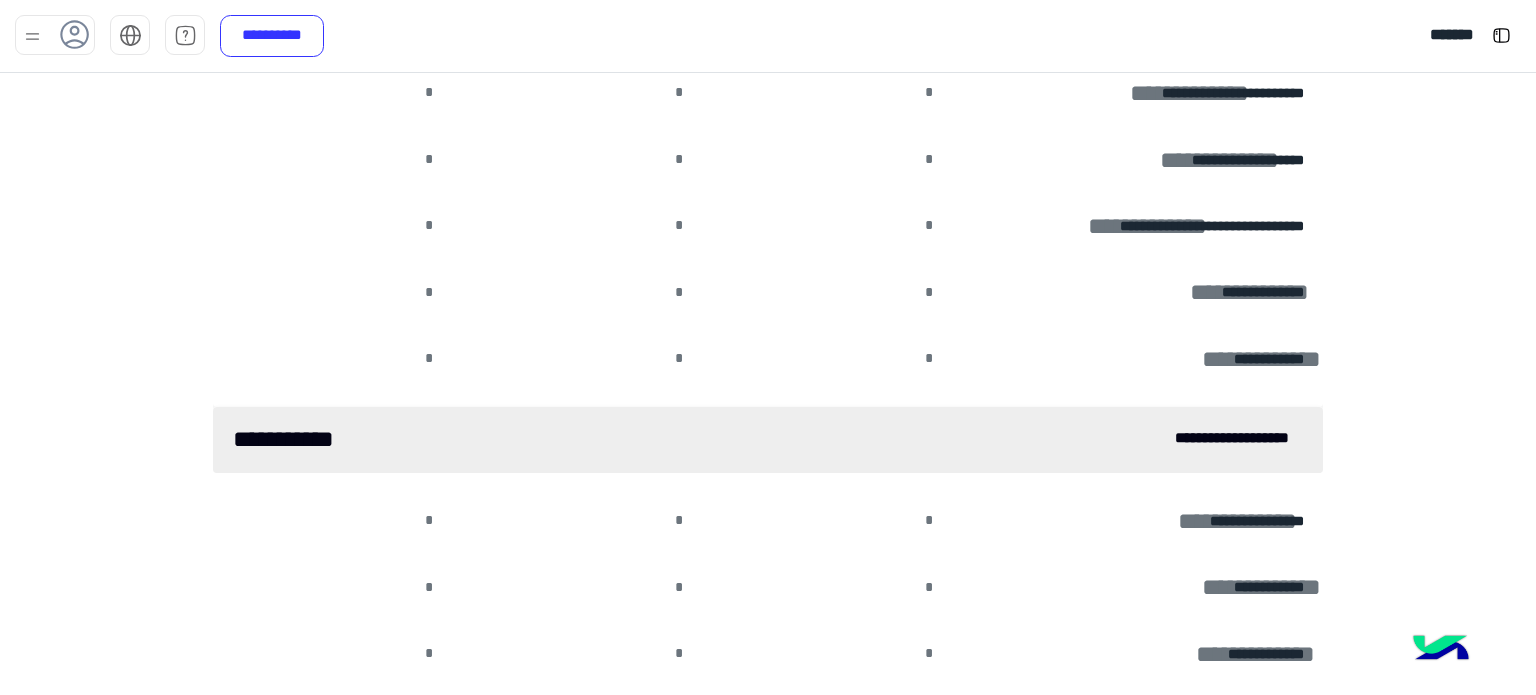 click on "**********" 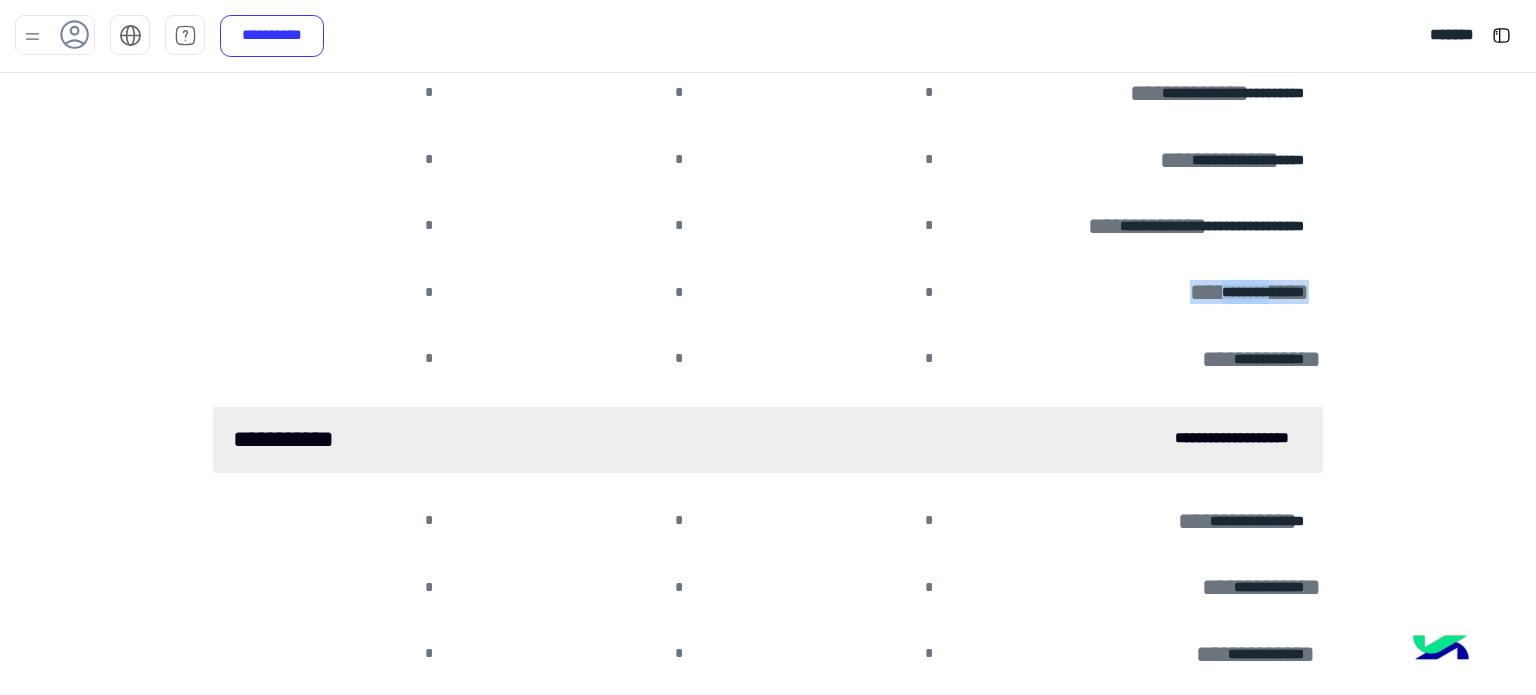click on "**********" 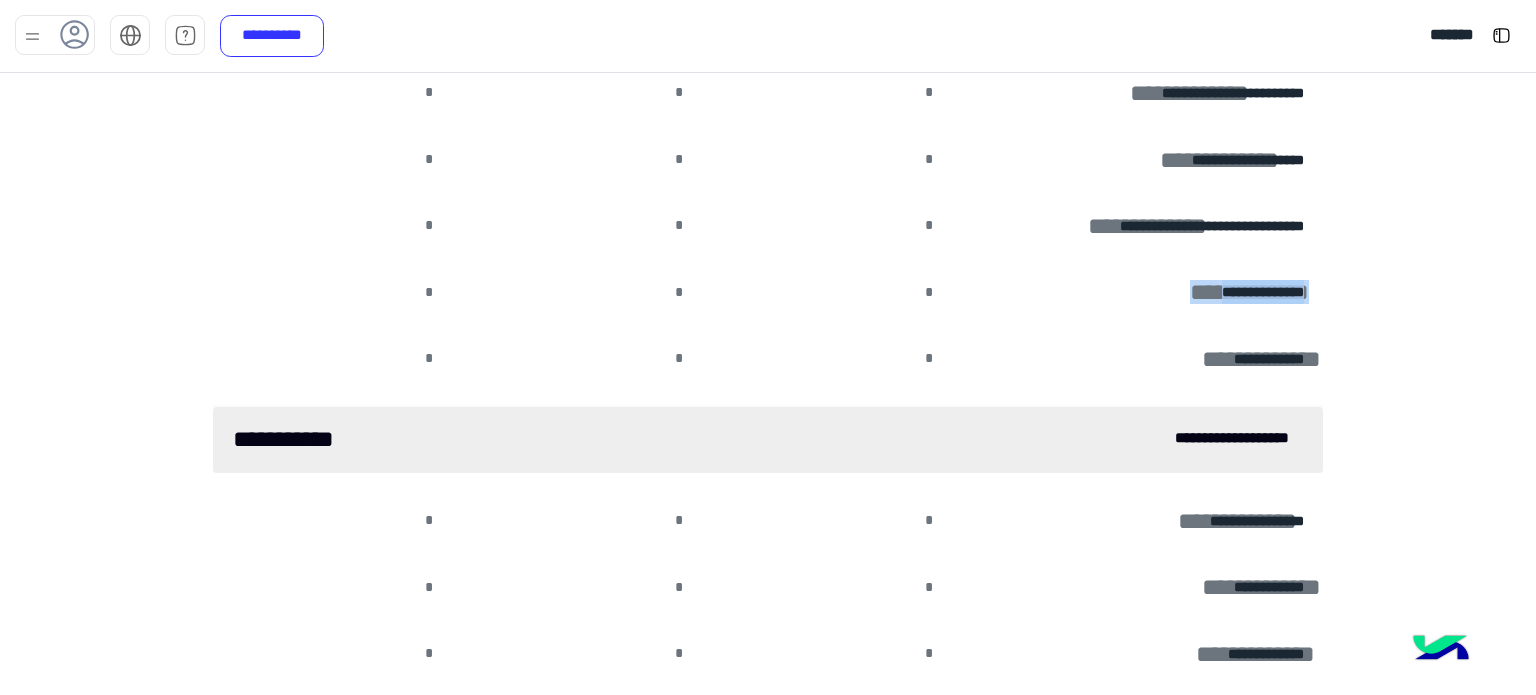 click on "**********" 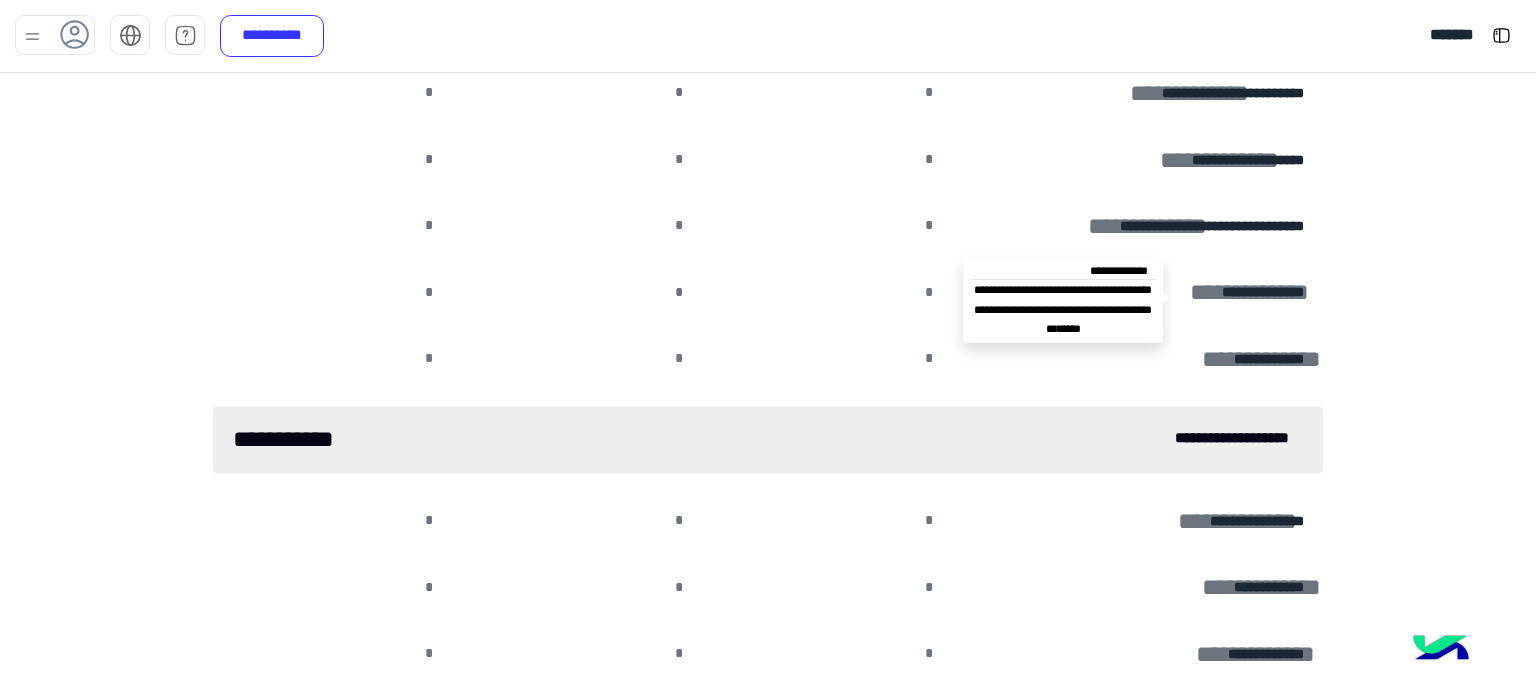 click on "**********" 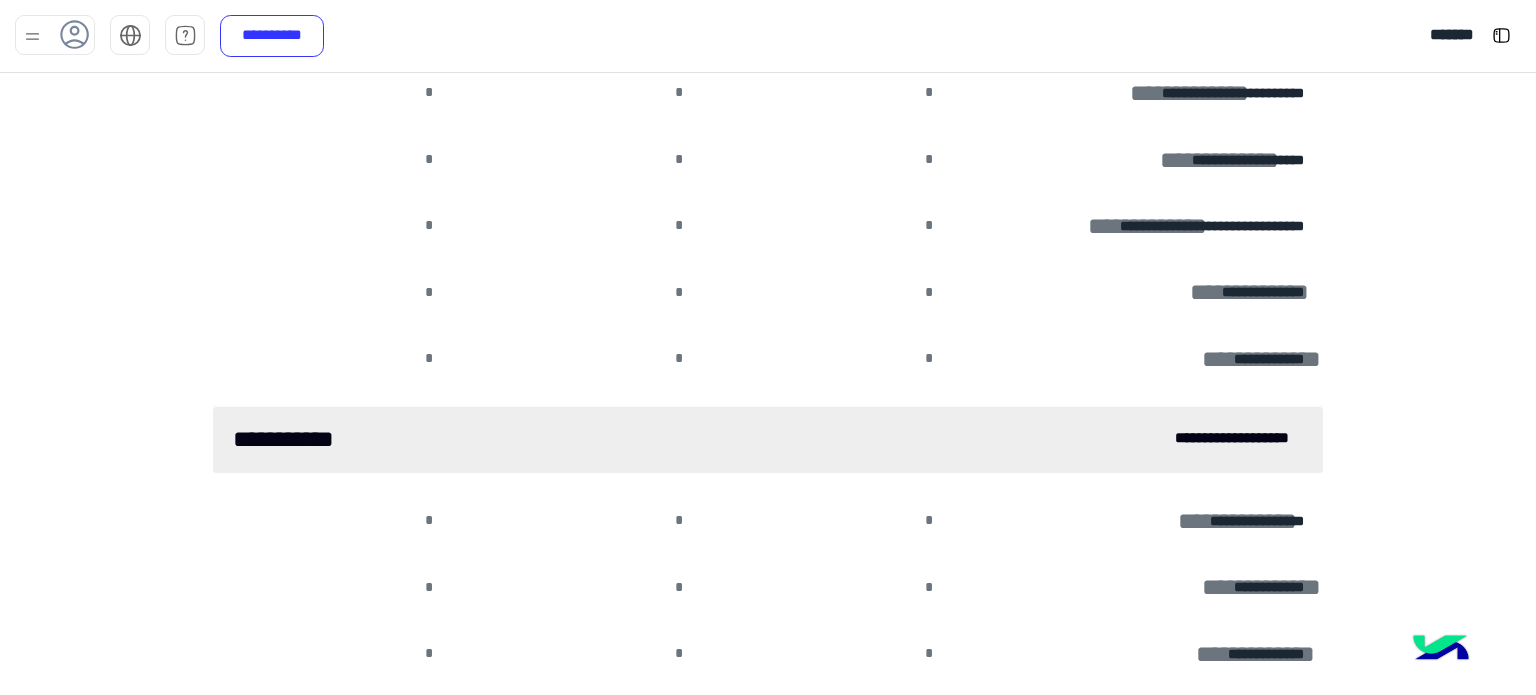 click on "**********" 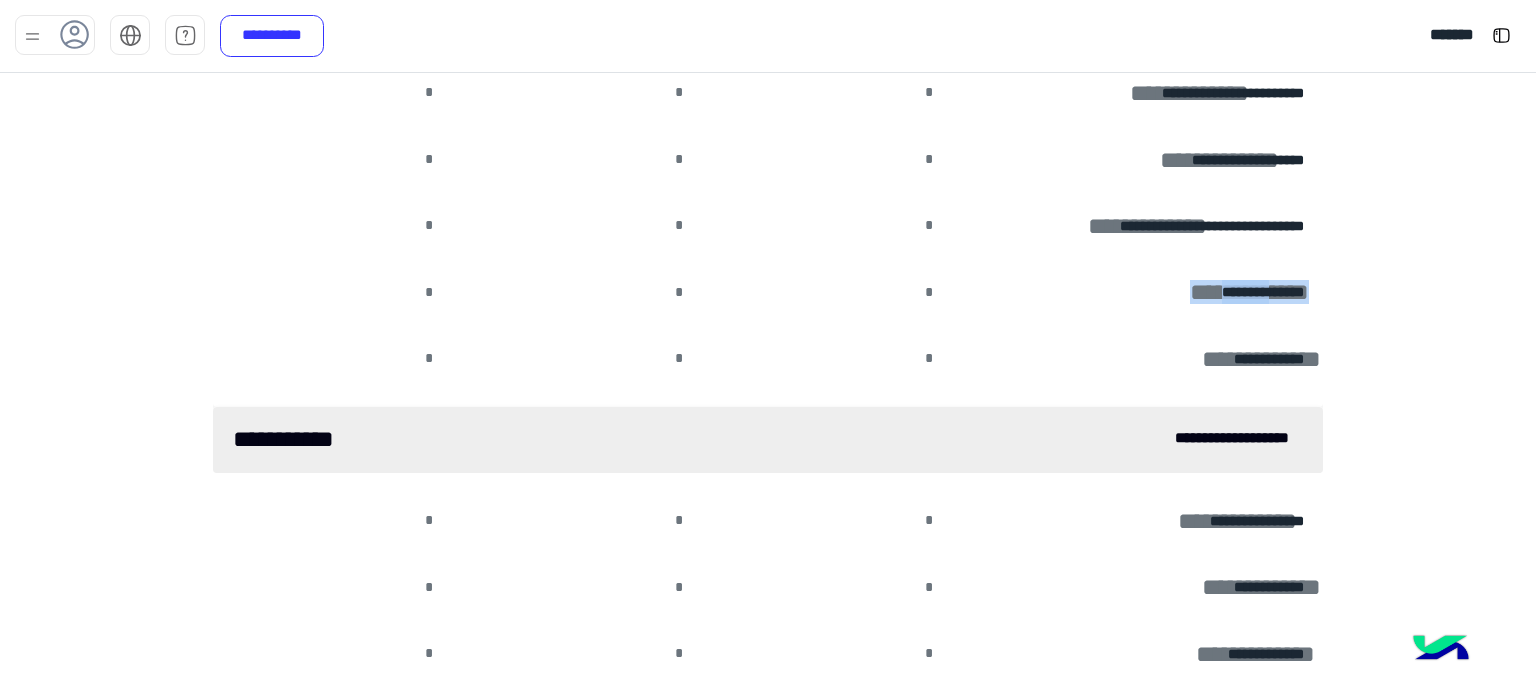 click on "**********" 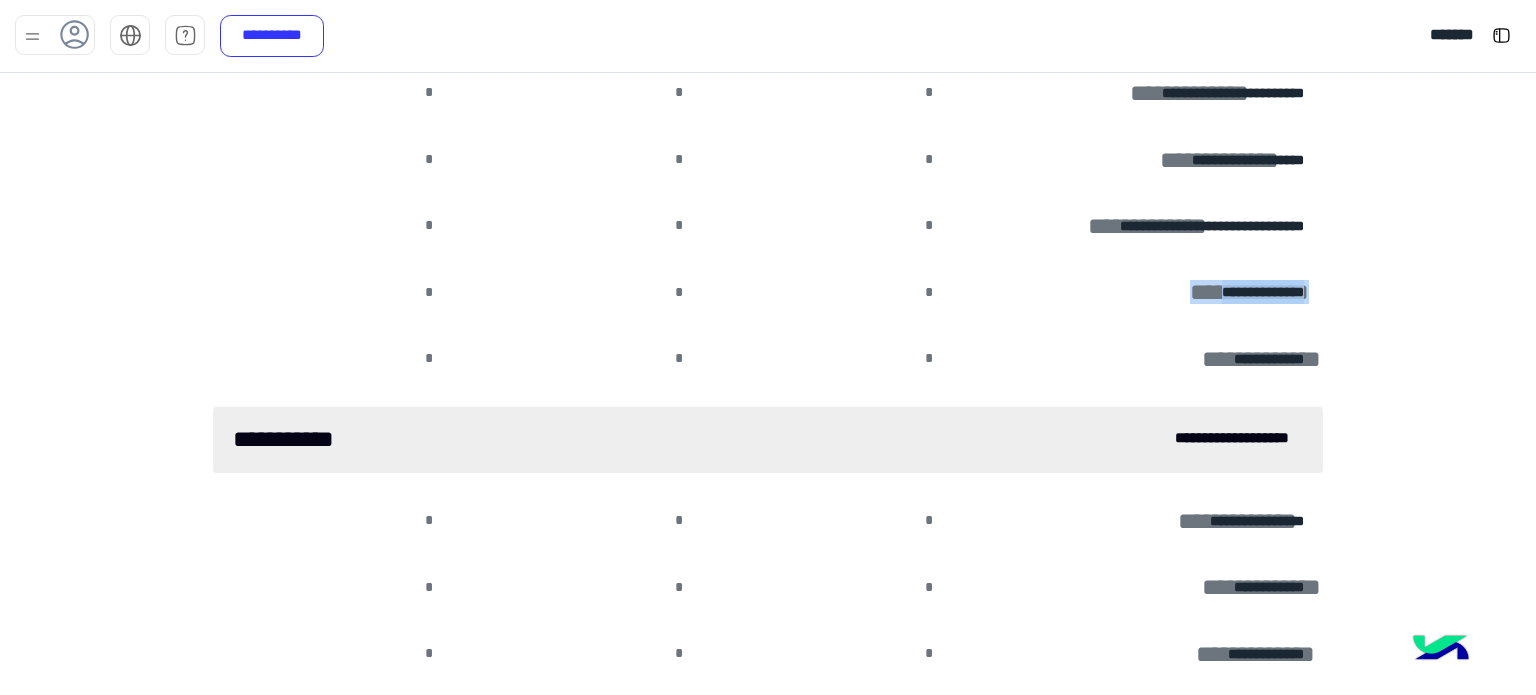 click on "**********" 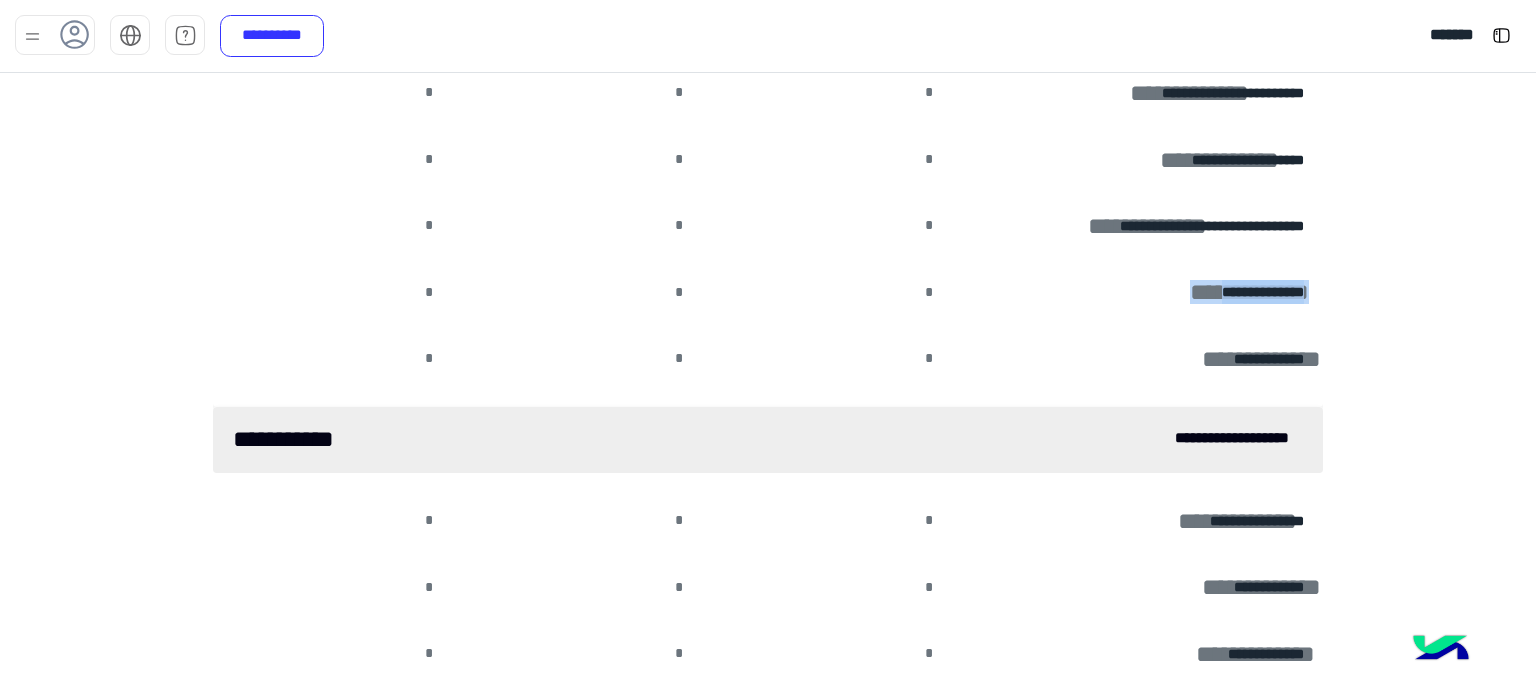 copy on "**********" 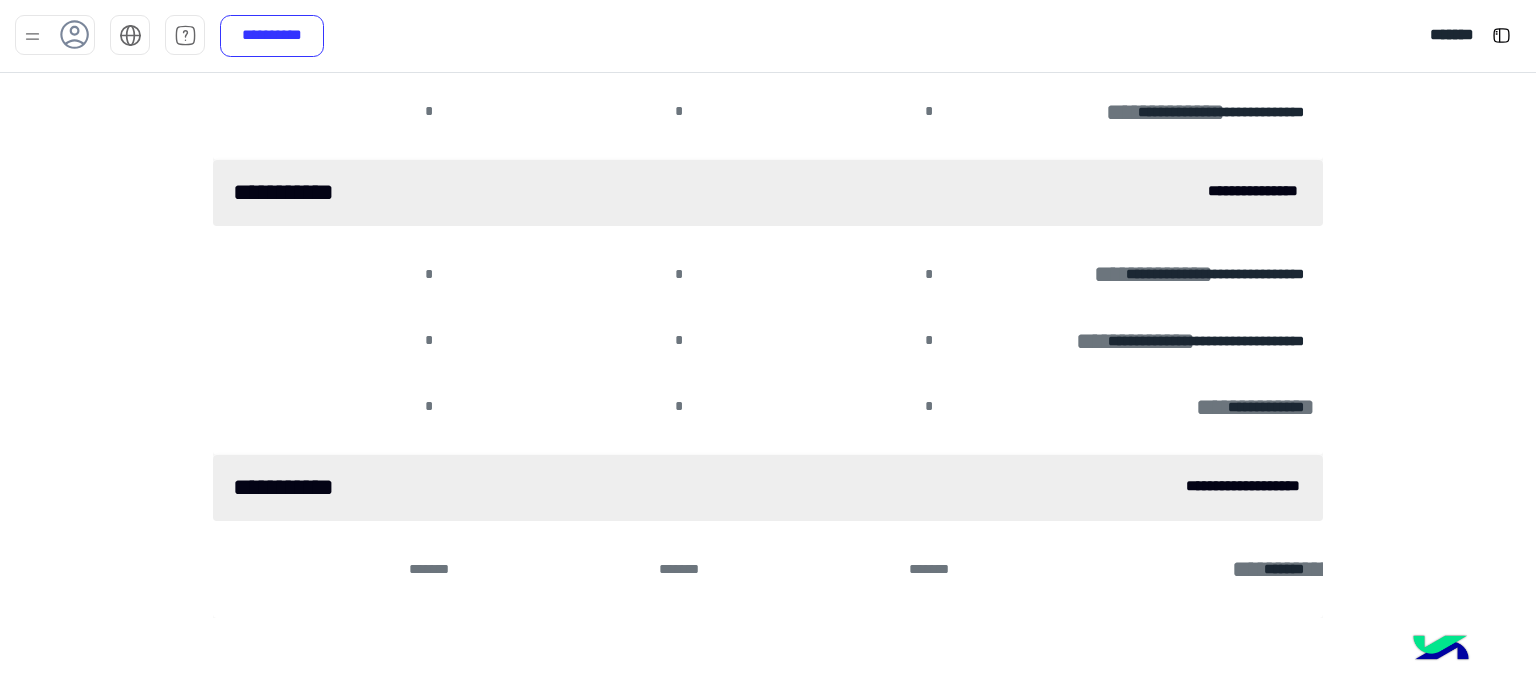 scroll, scrollTop: 2836, scrollLeft: 0, axis: vertical 